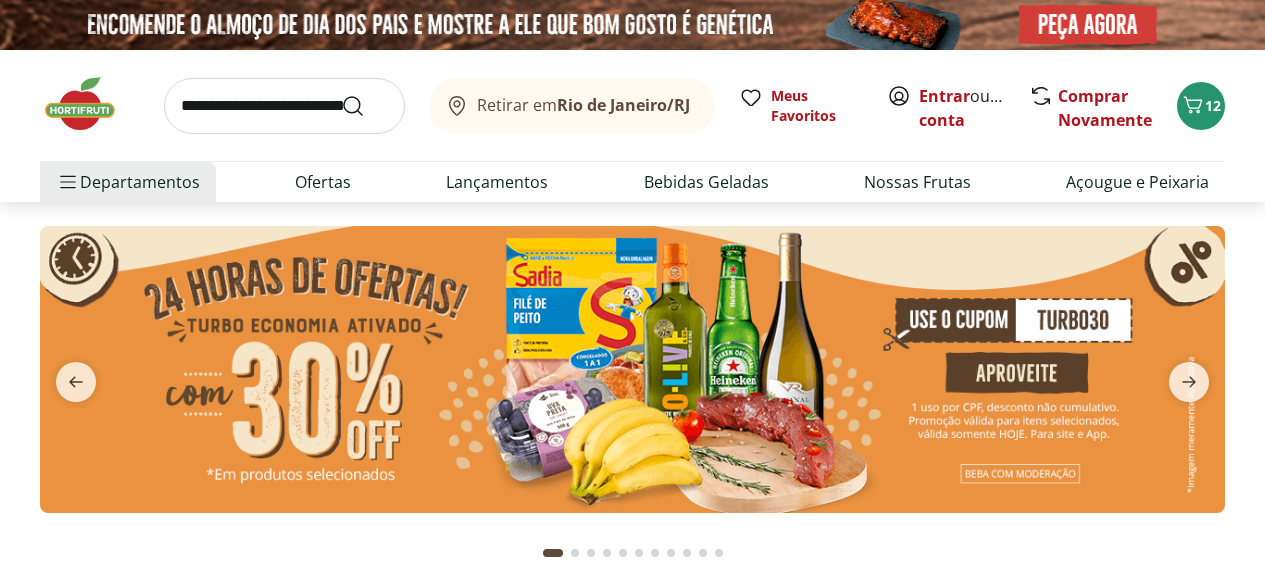 scroll, scrollTop: 0, scrollLeft: 0, axis: both 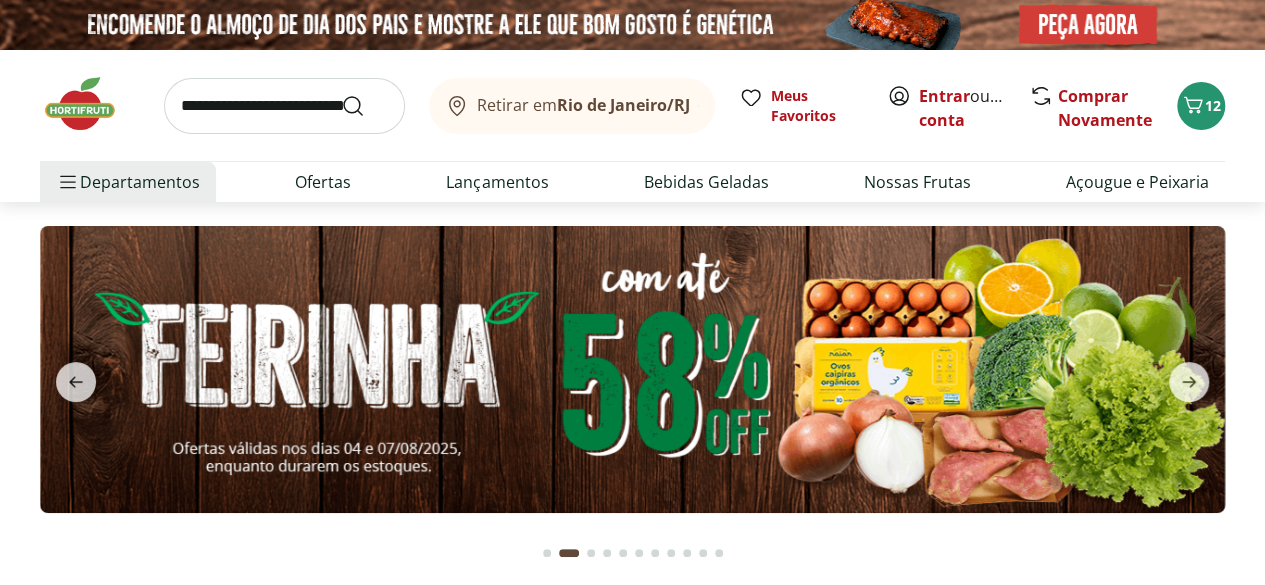 click at bounding box center (284, 106) 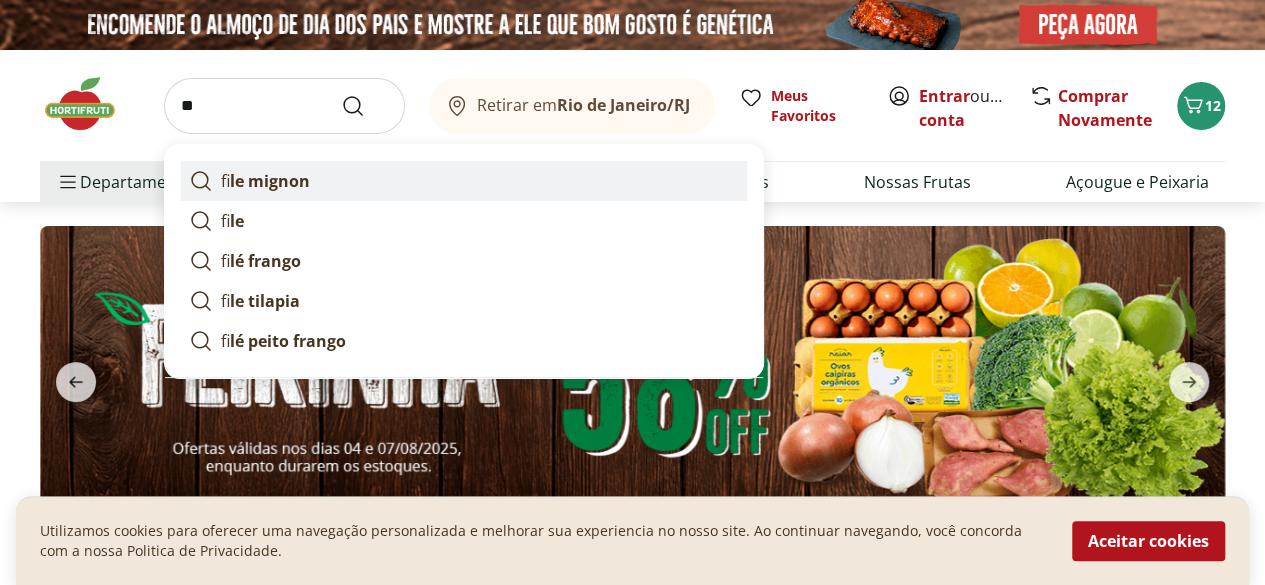 click on "fi le mignon" at bounding box center [464, 181] 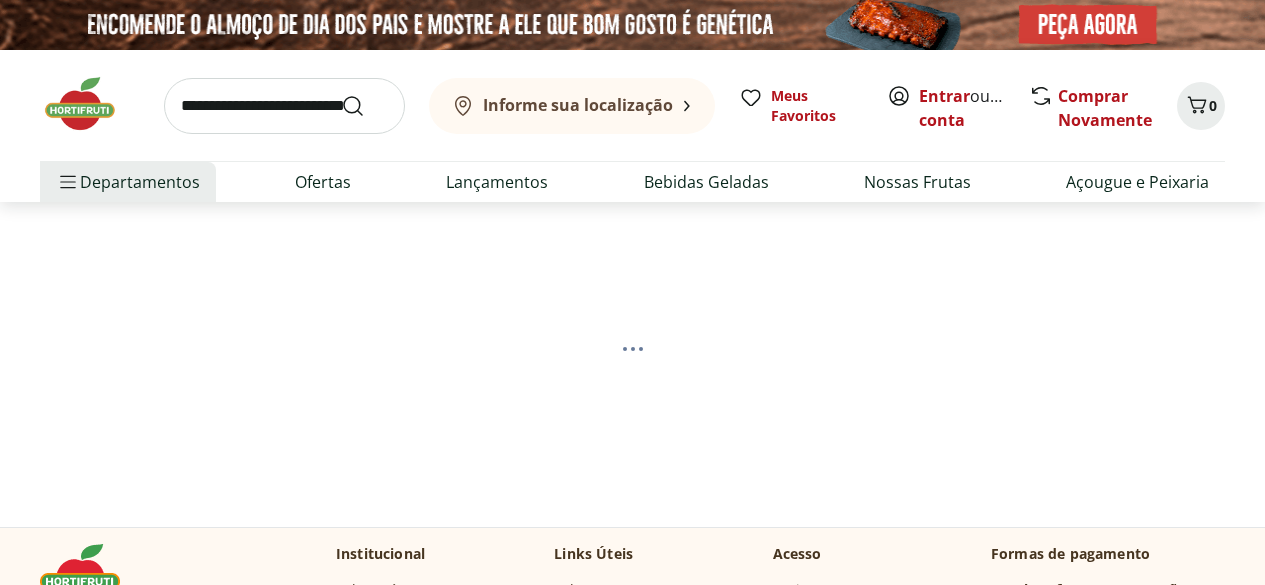 scroll, scrollTop: 0, scrollLeft: 0, axis: both 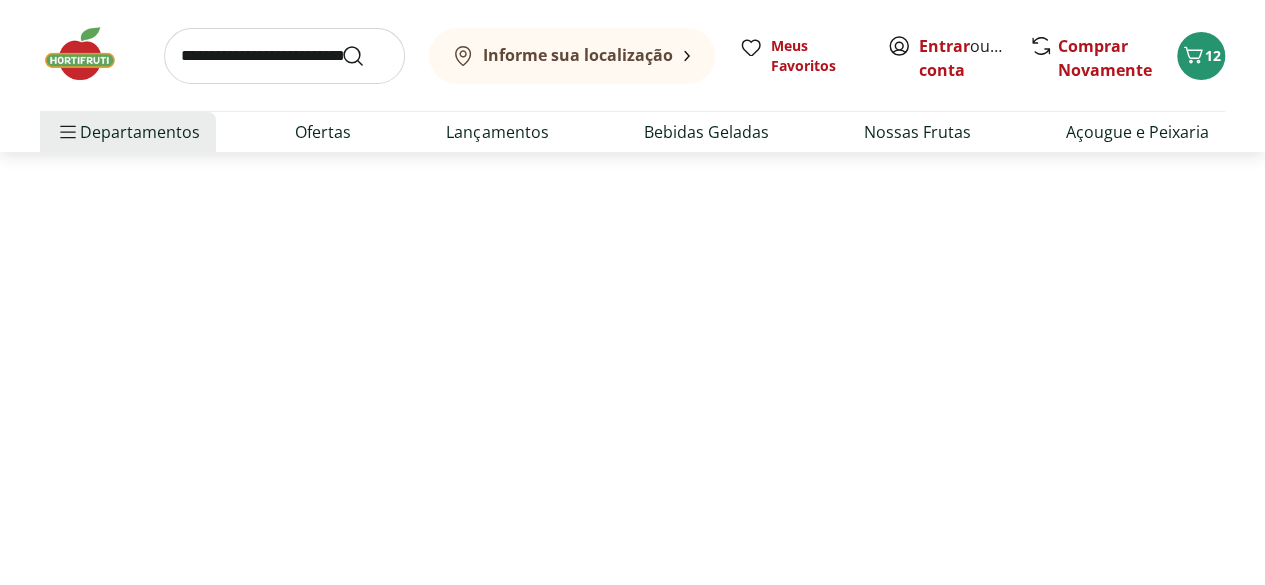 select on "**********" 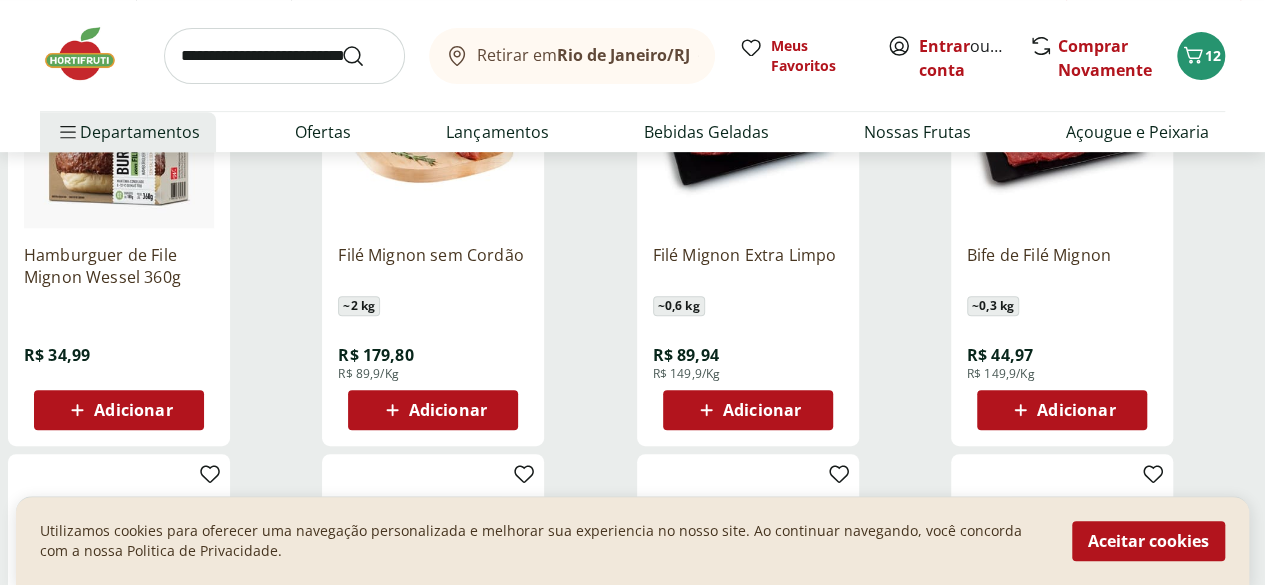 scroll, scrollTop: 382, scrollLeft: 0, axis: vertical 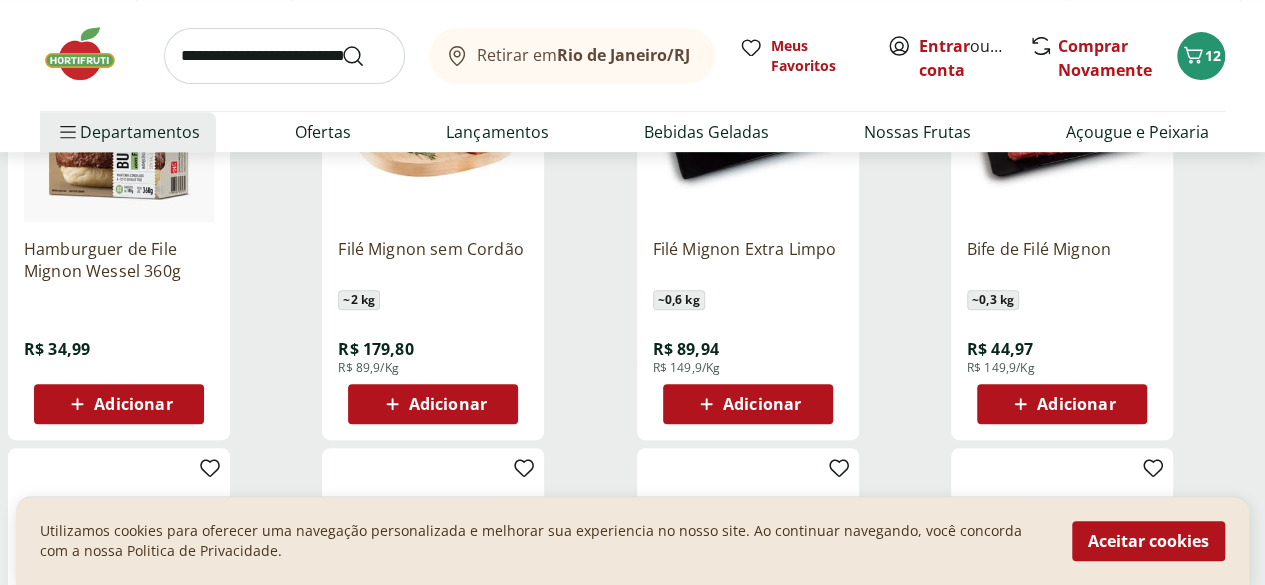 click on "Adicionar" at bounding box center [1062, 404] 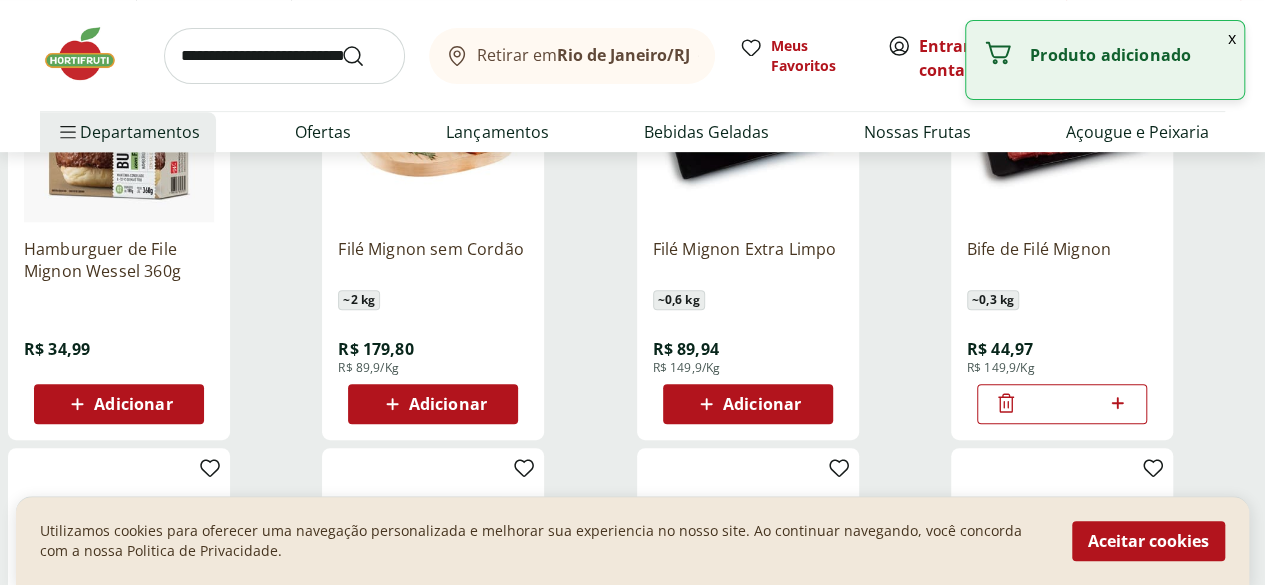 click 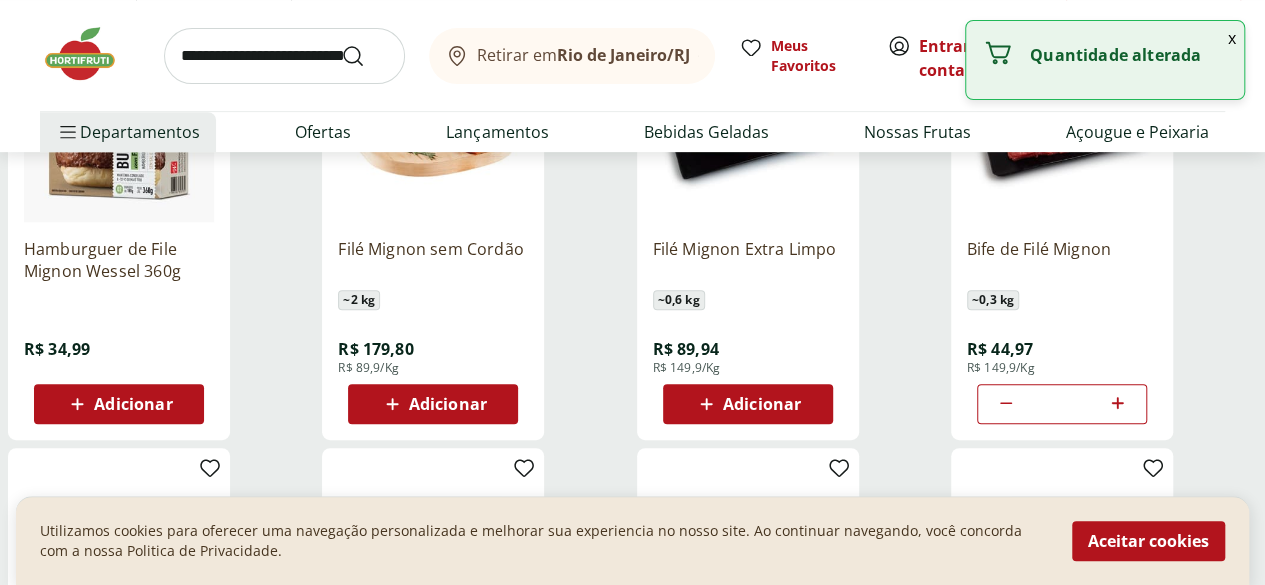click 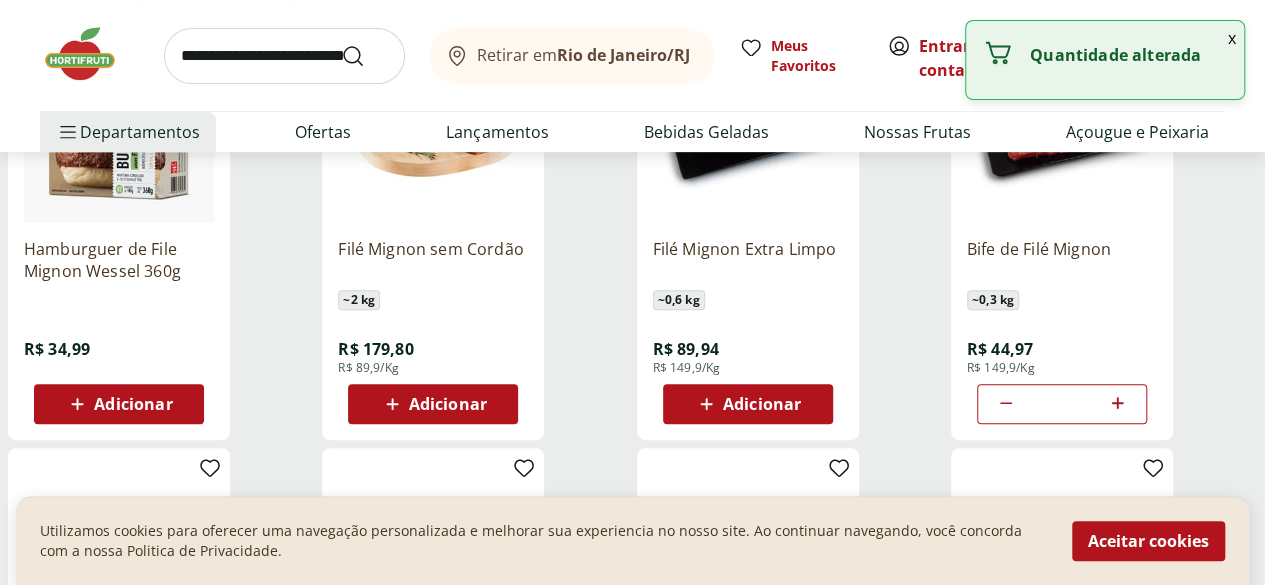 click 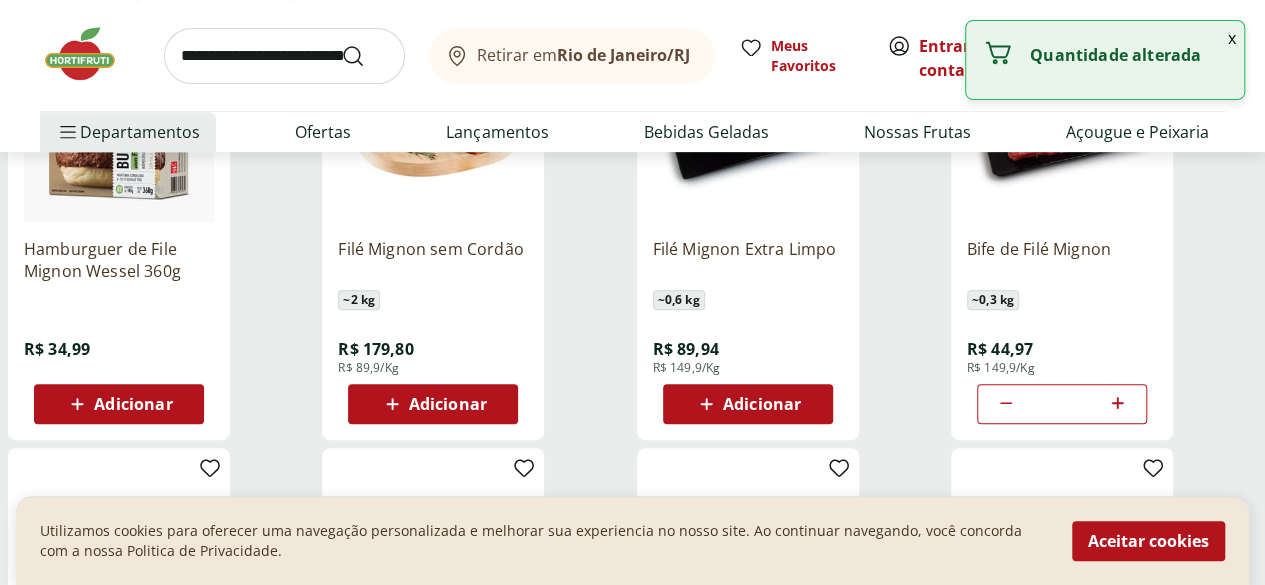 type on "*" 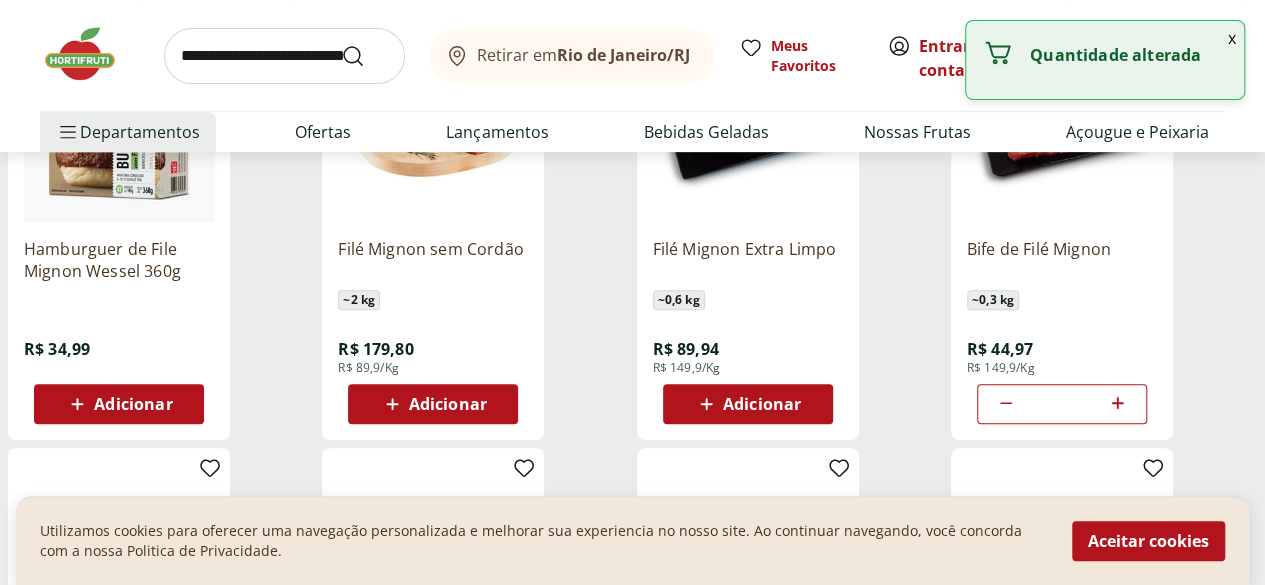 click on "Adicionar" at bounding box center (748, 404) 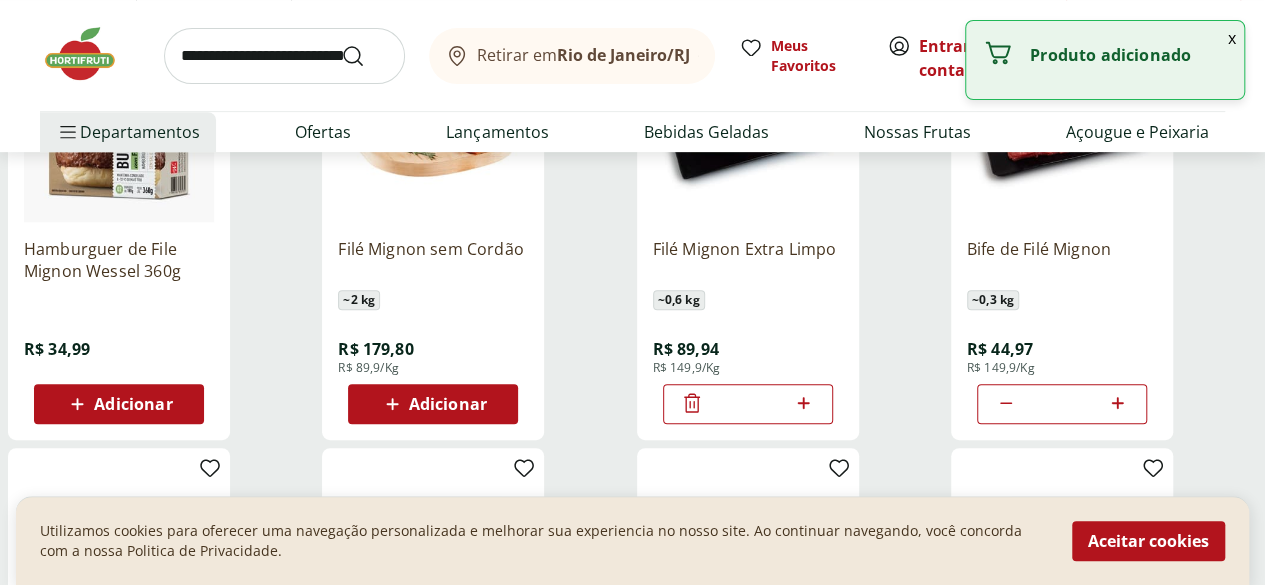 click 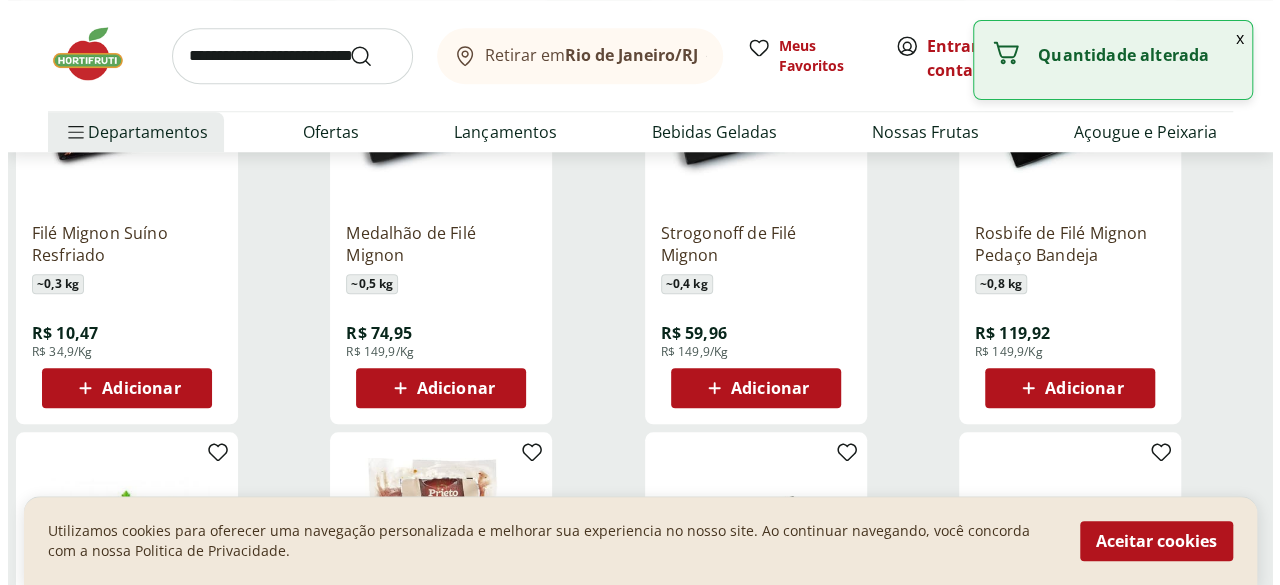 scroll, scrollTop: 830, scrollLeft: 0, axis: vertical 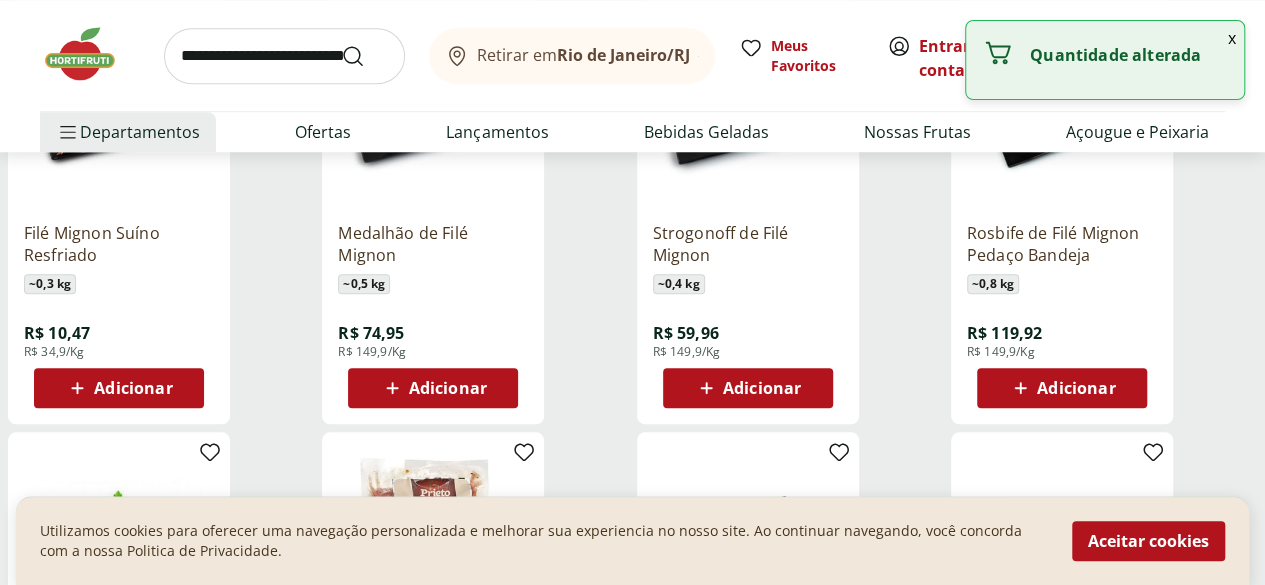 click on "Adicionar" at bounding box center [433, 388] 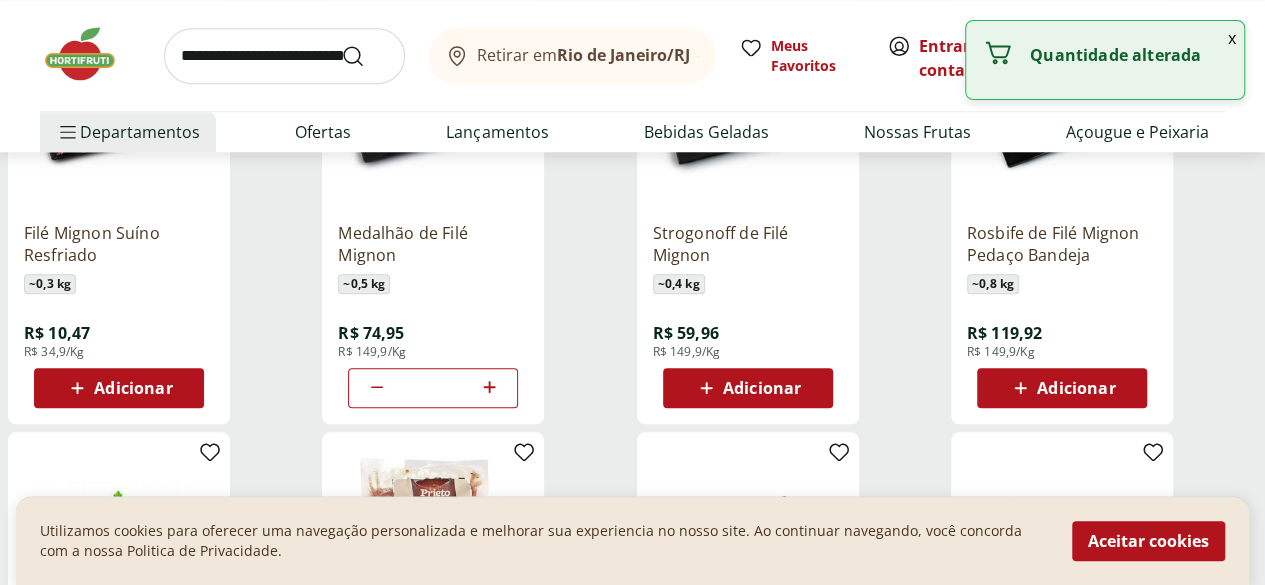 click 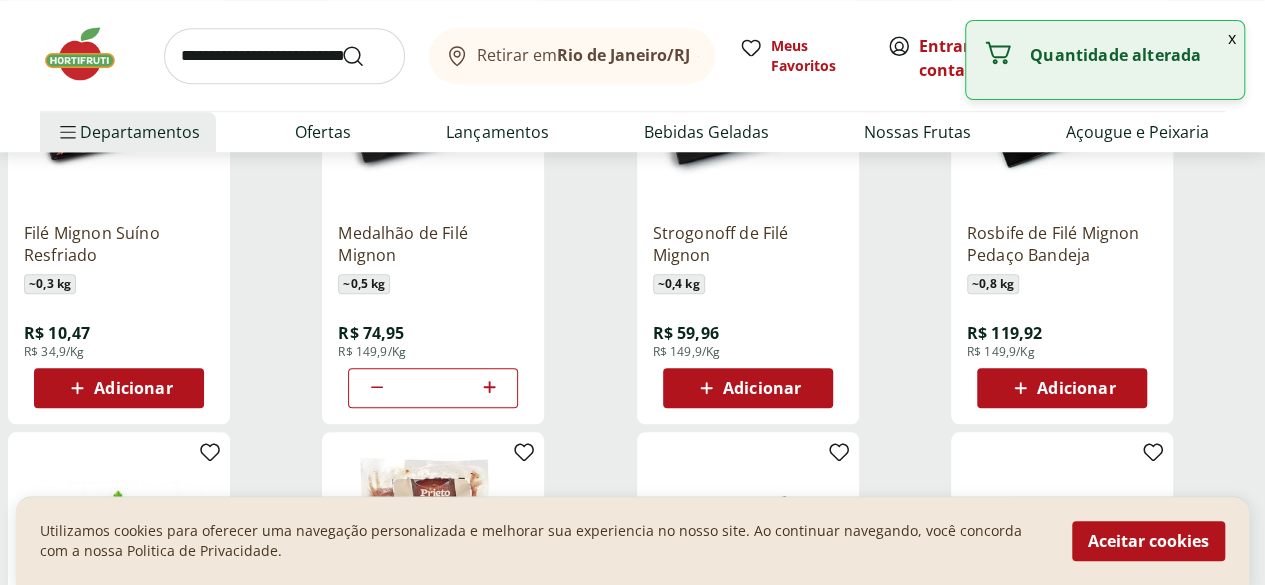 click 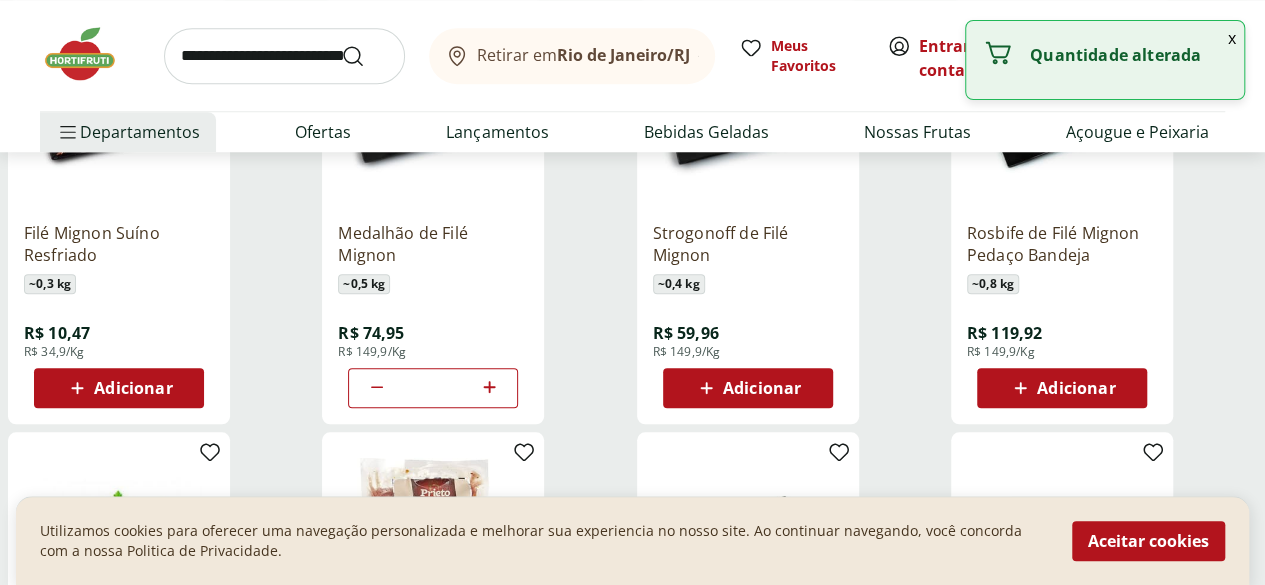 type on "**" 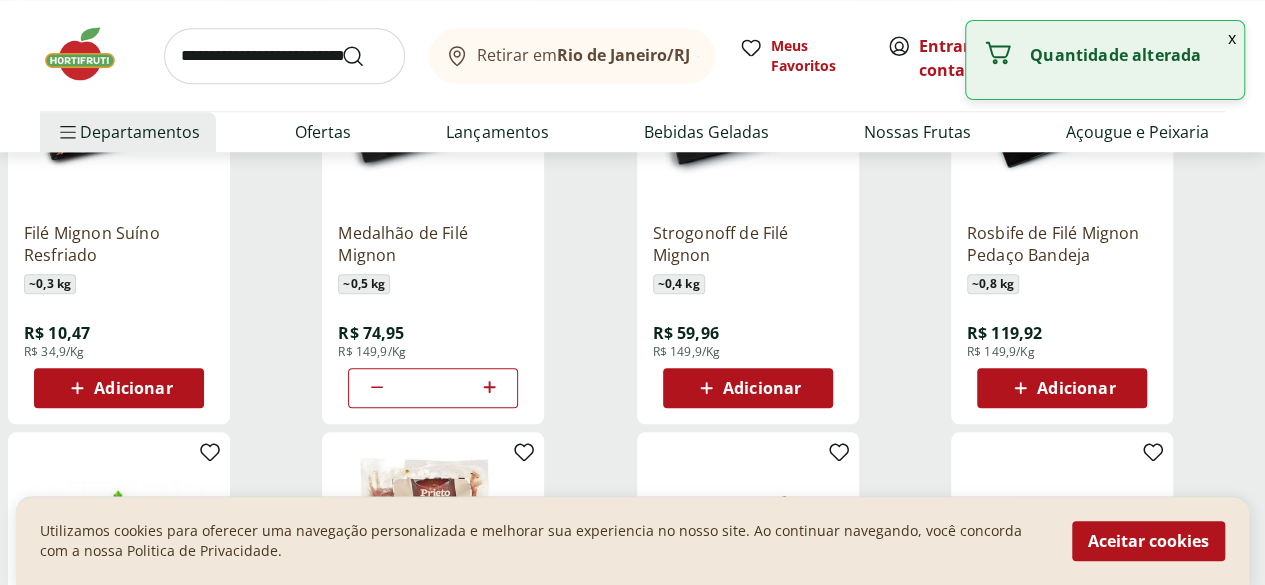 click on "Quantidade alterada" at bounding box center (1129, 55) 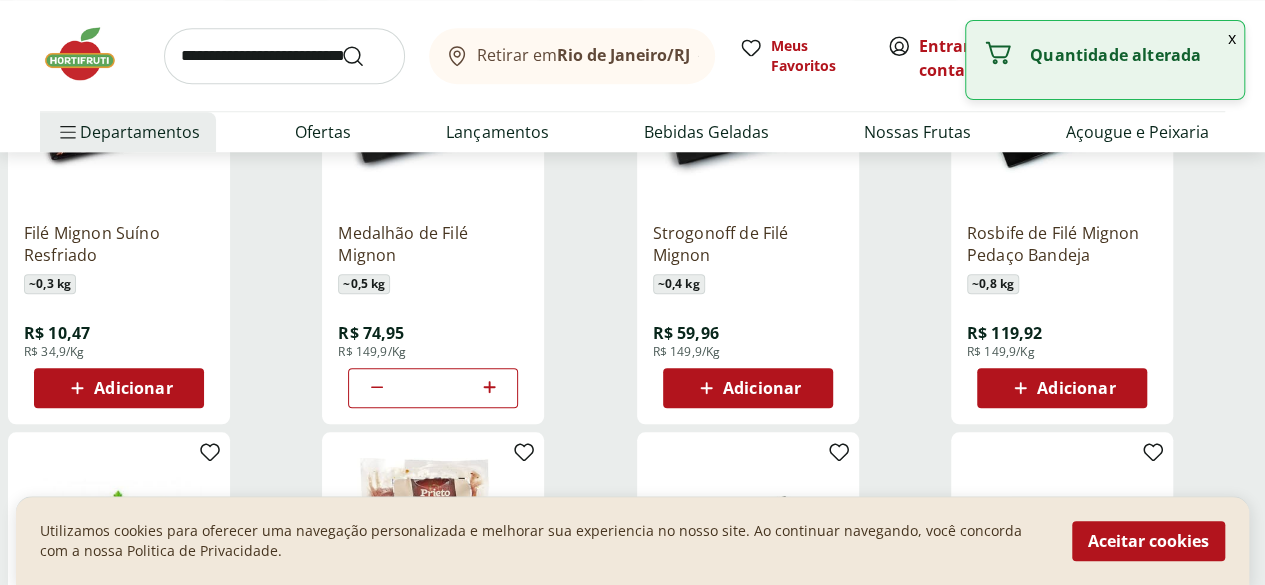 click on "x" at bounding box center [1232, 38] 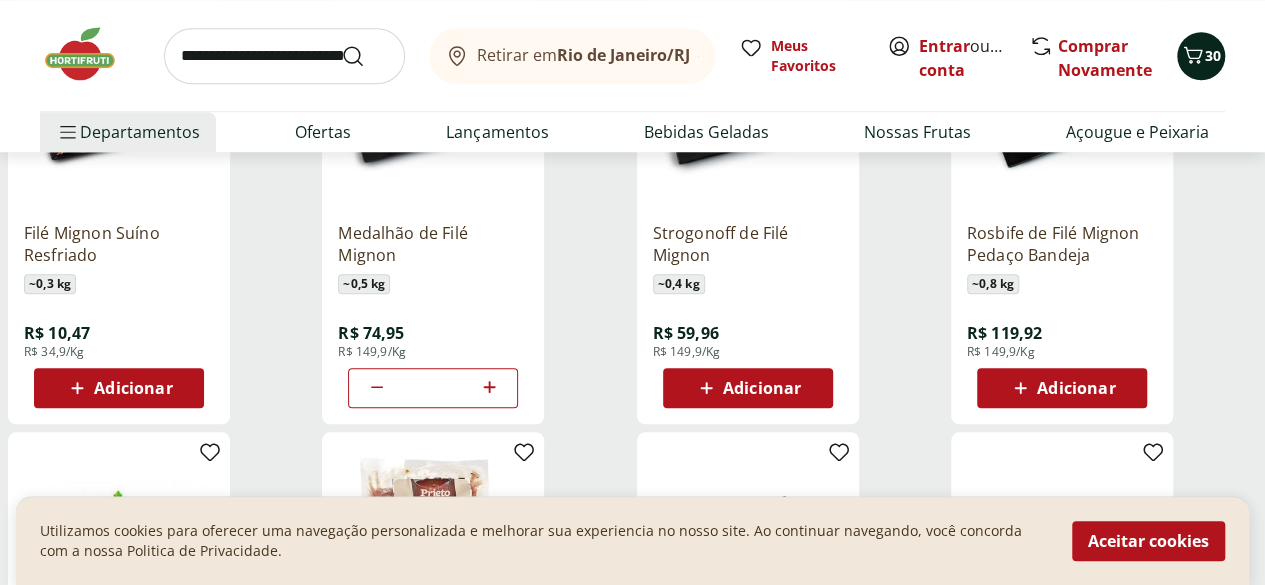 click on "30" at bounding box center (1213, 55) 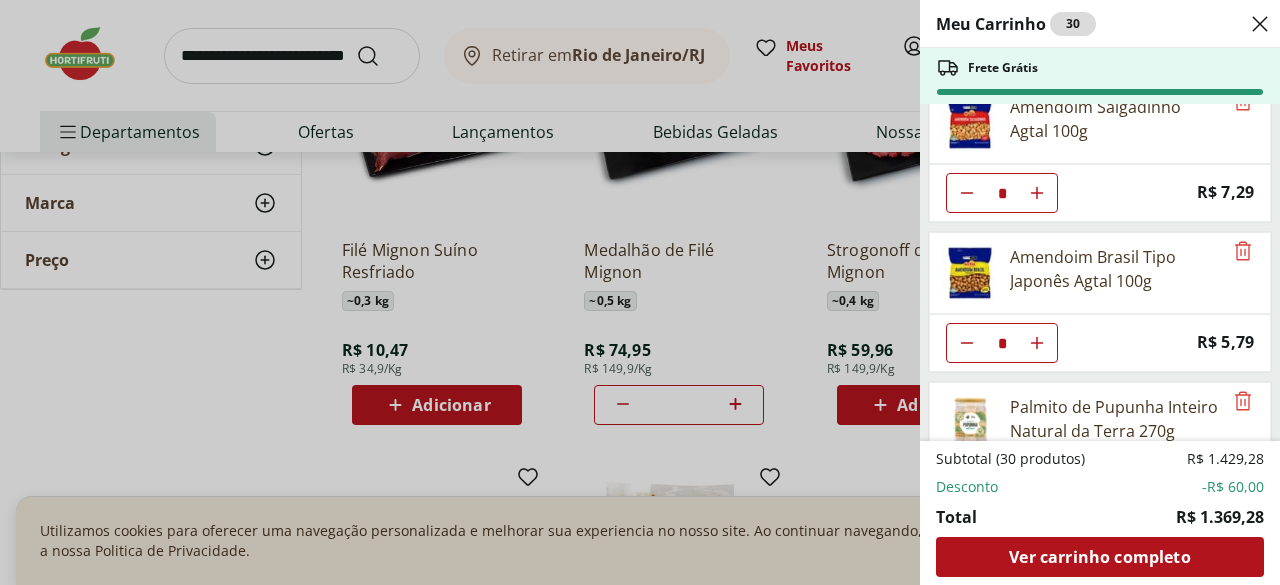 scroll, scrollTop: 30, scrollLeft: 0, axis: vertical 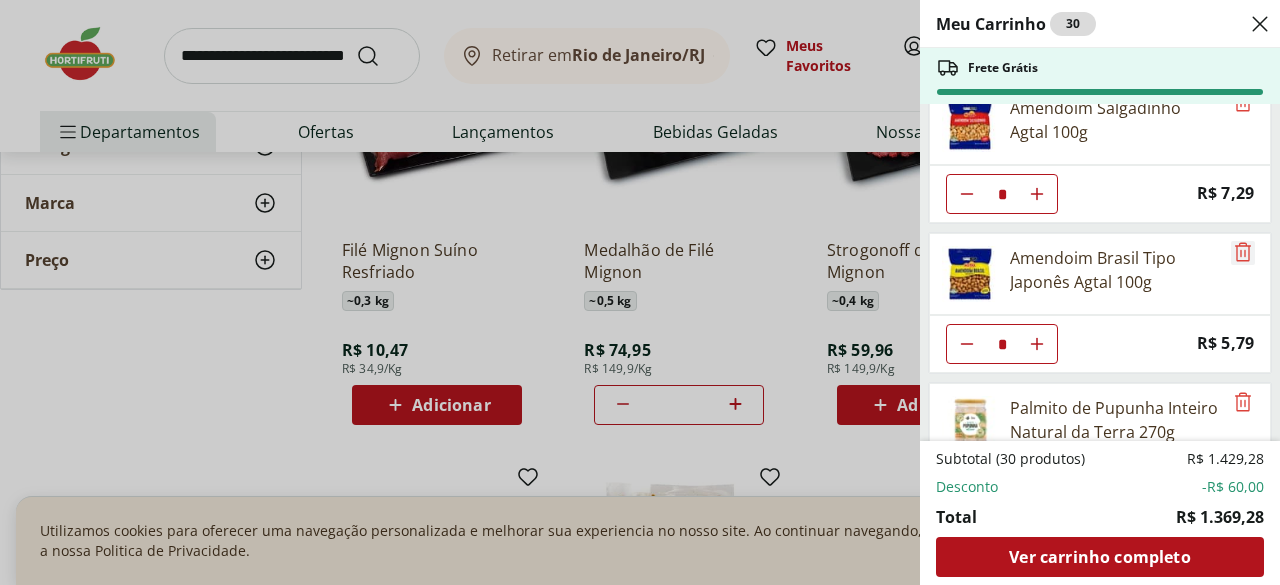 click 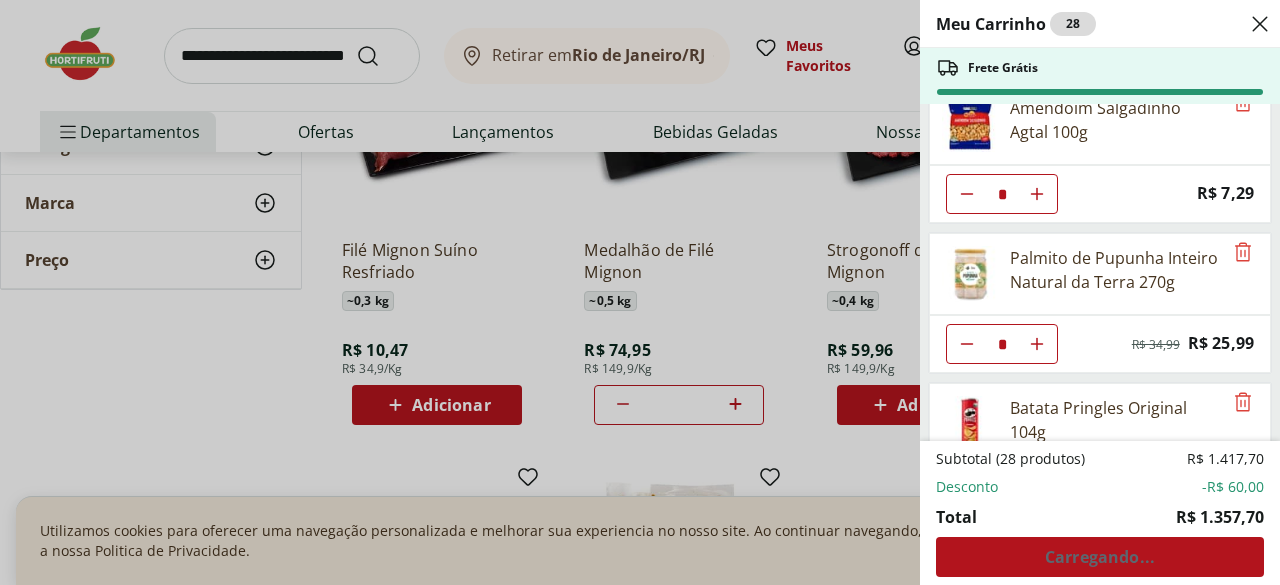 scroll, scrollTop: 0, scrollLeft: 0, axis: both 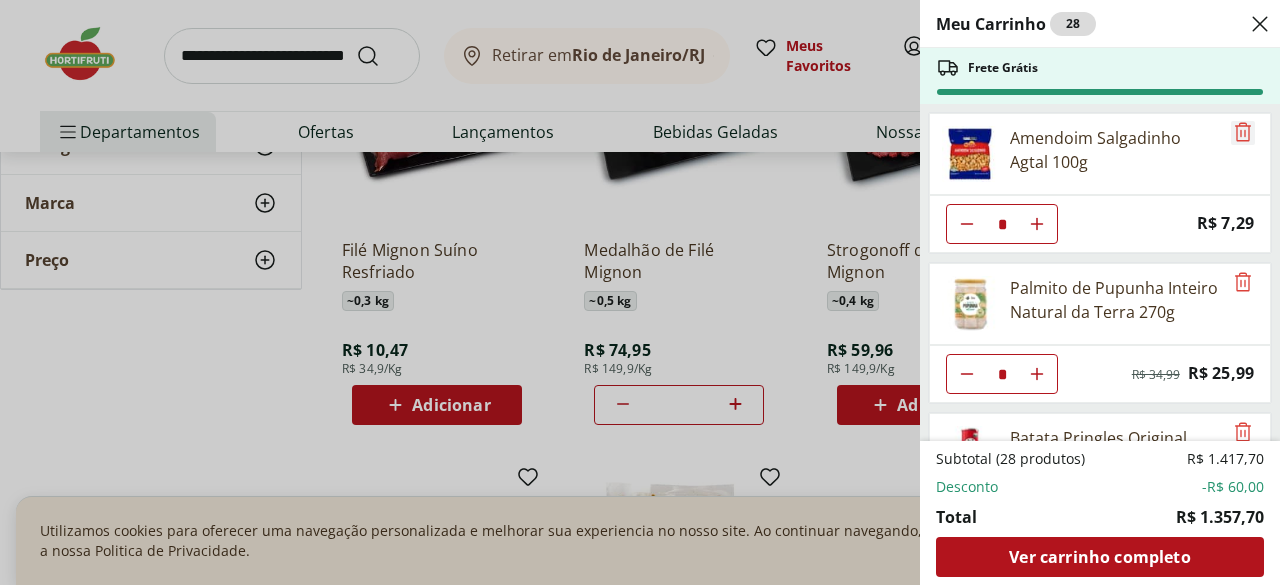 click 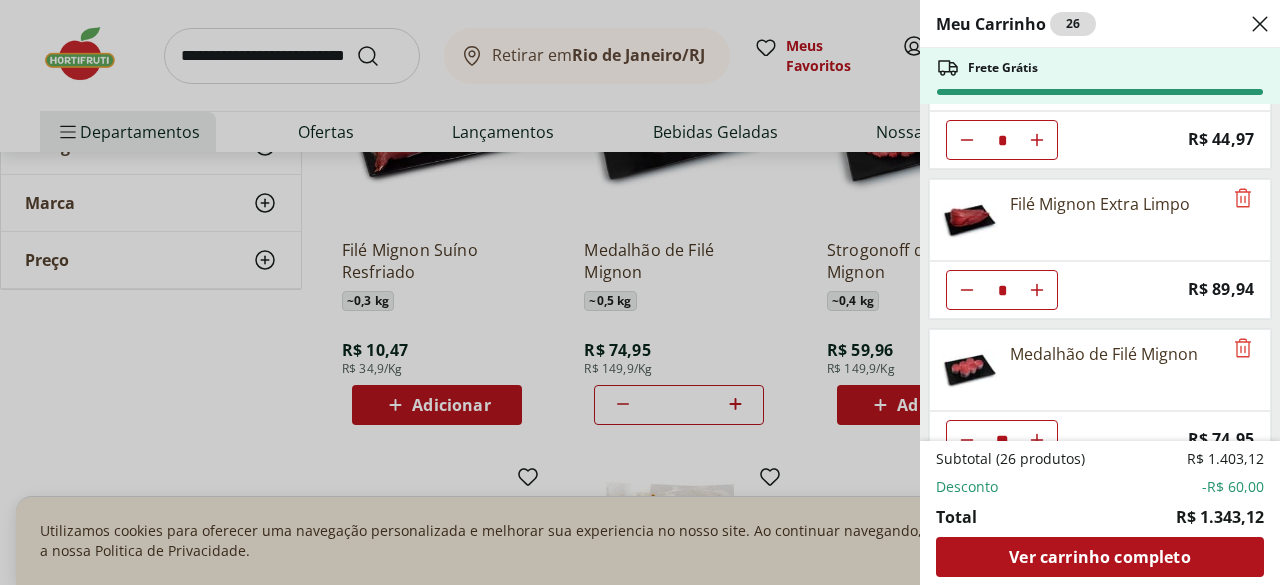 scroll, scrollTop: 558, scrollLeft: 0, axis: vertical 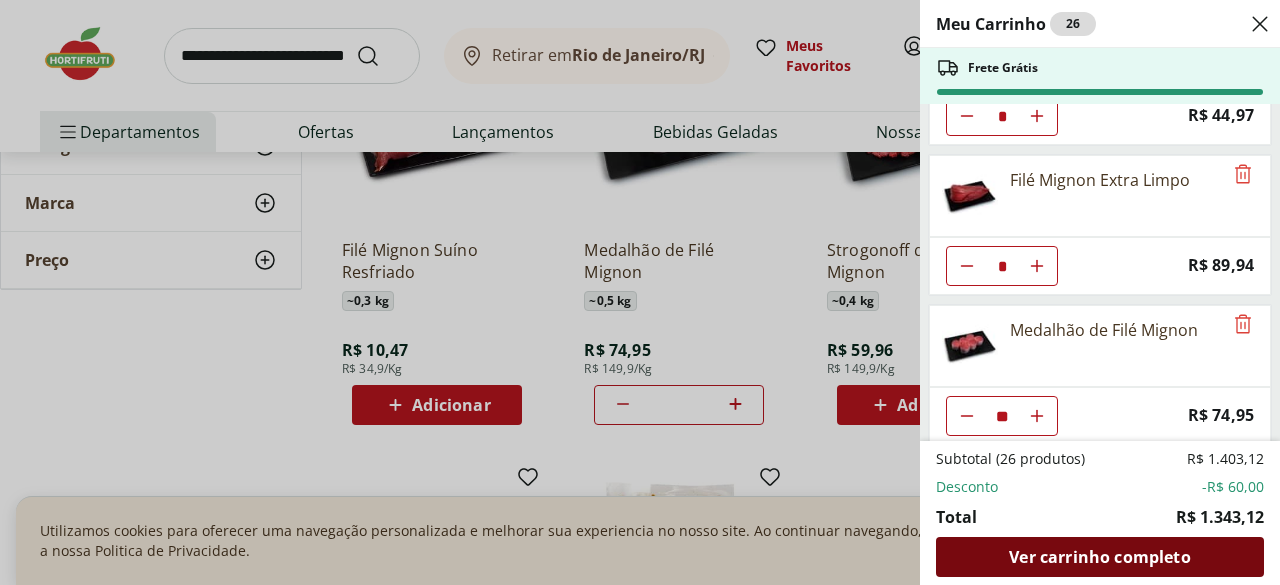 click on "Ver carrinho completo" at bounding box center [1099, 557] 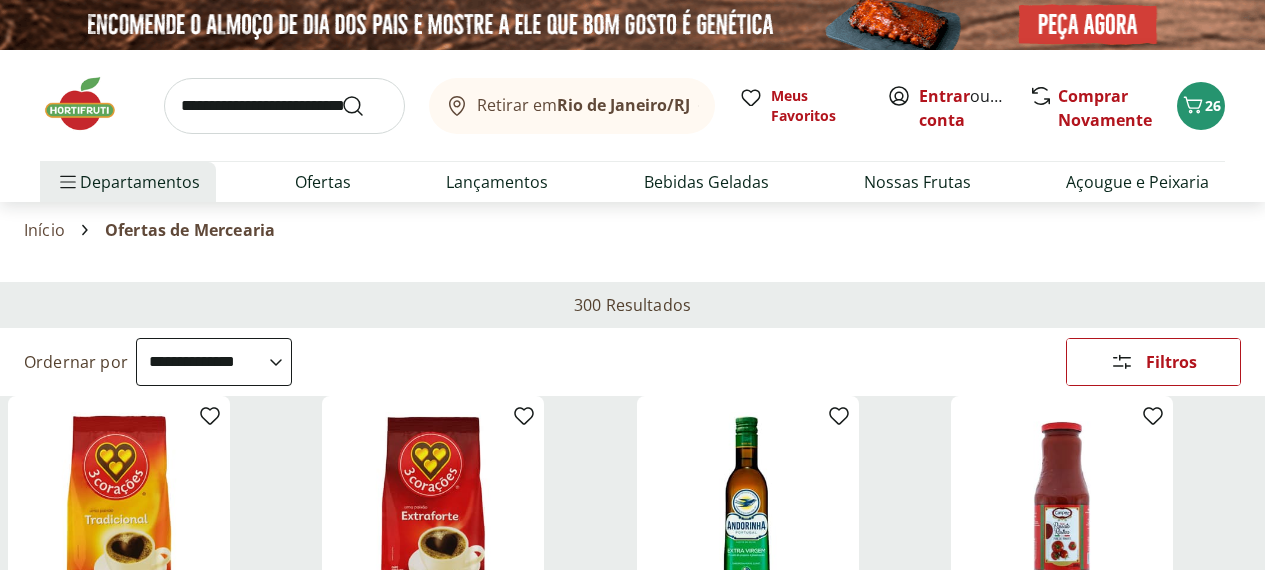 select on "**********" 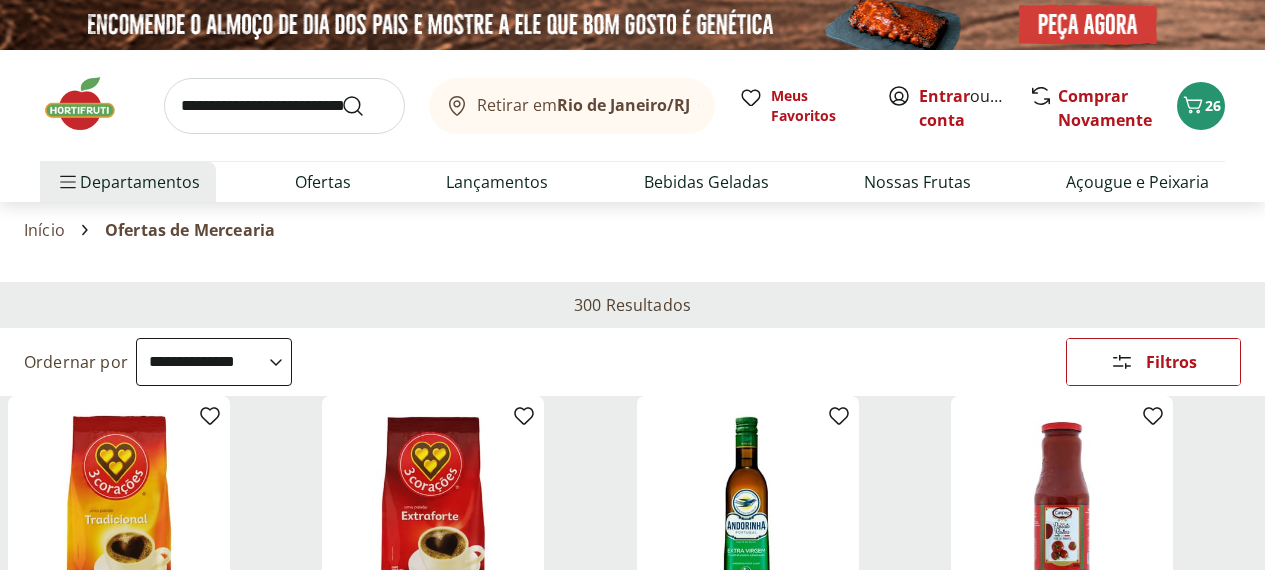 scroll, scrollTop: 13346, scrollLeft: 0, axis: vertical 